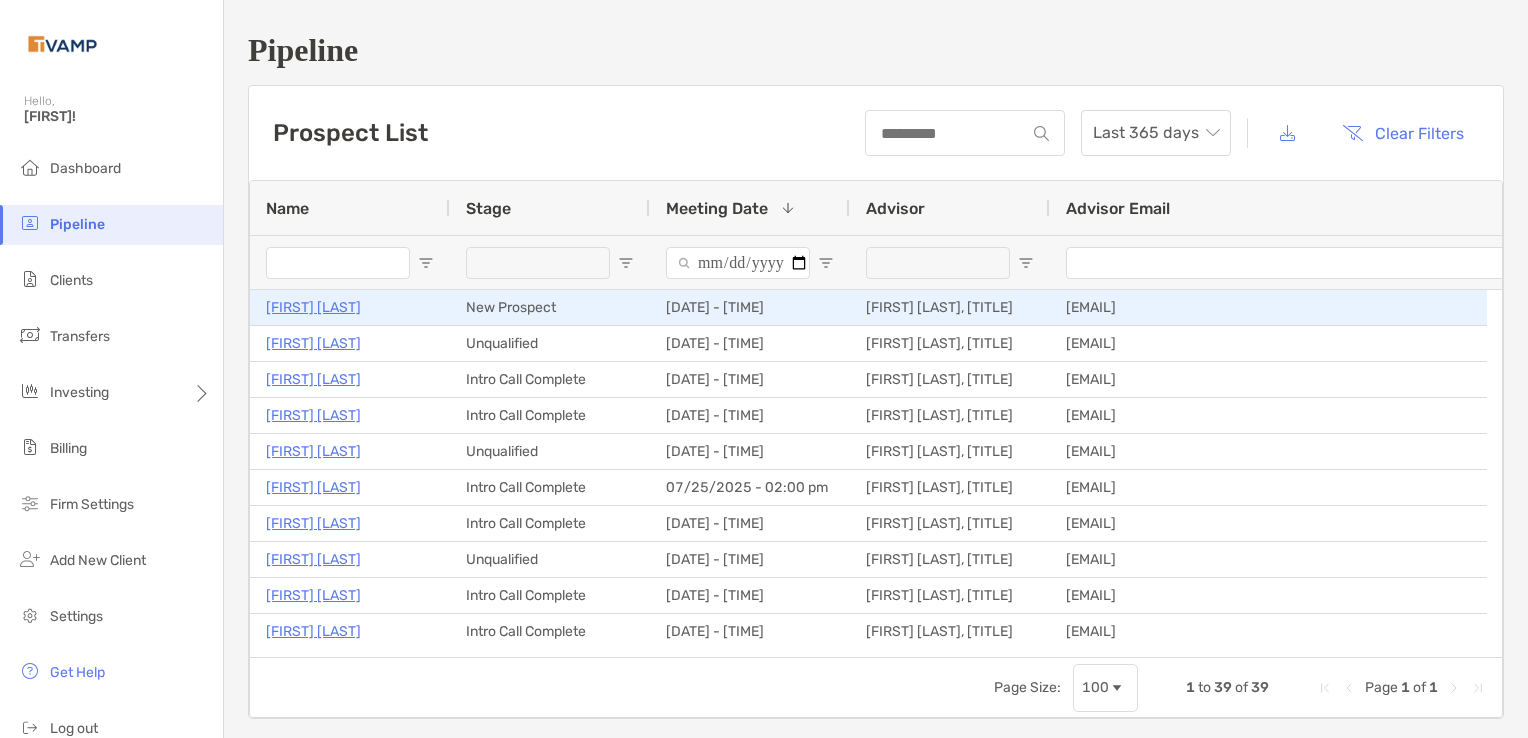 scroll, scrollTop: 0, scrollLeft: 0, axis: both 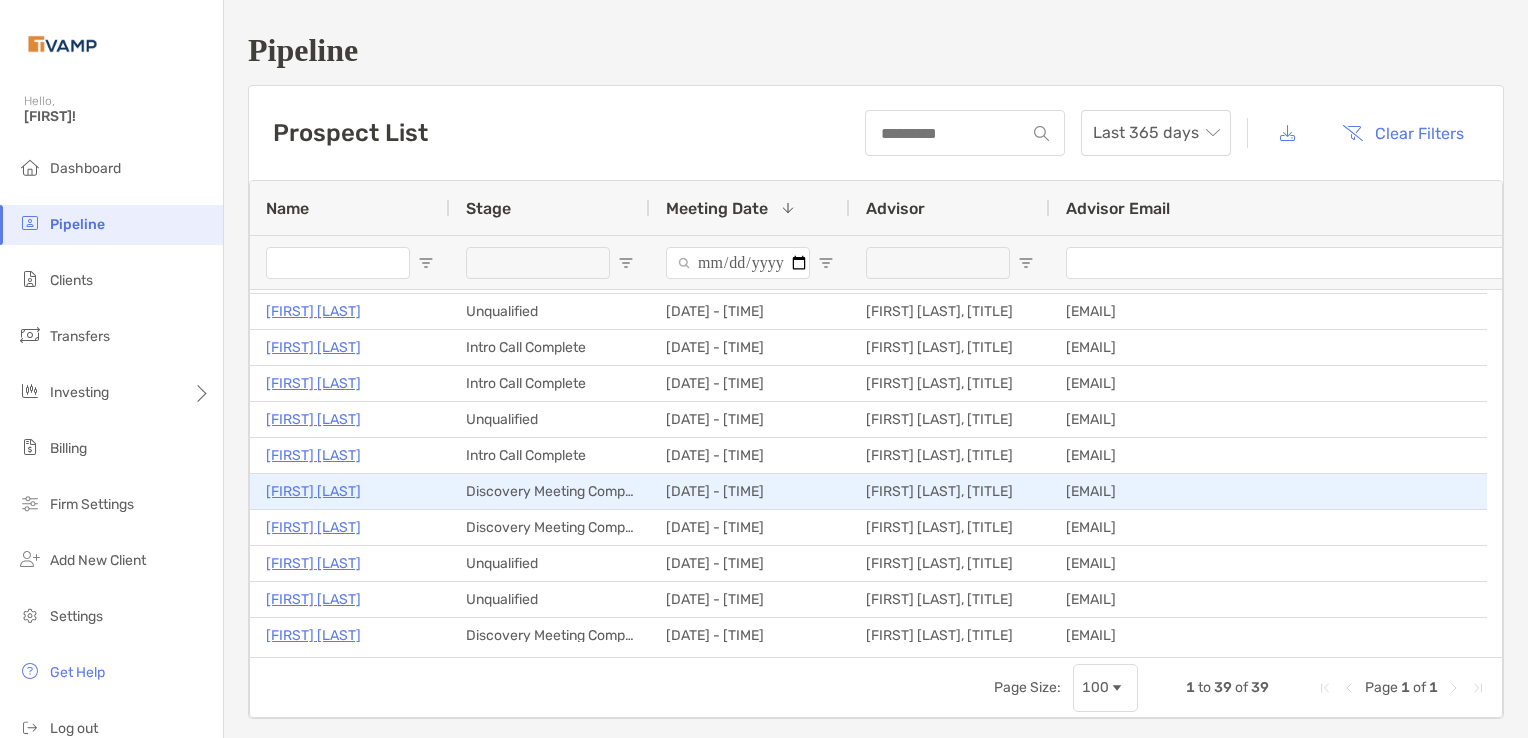 click on "Sarah Lindholm" at bounding box center [313, 491] 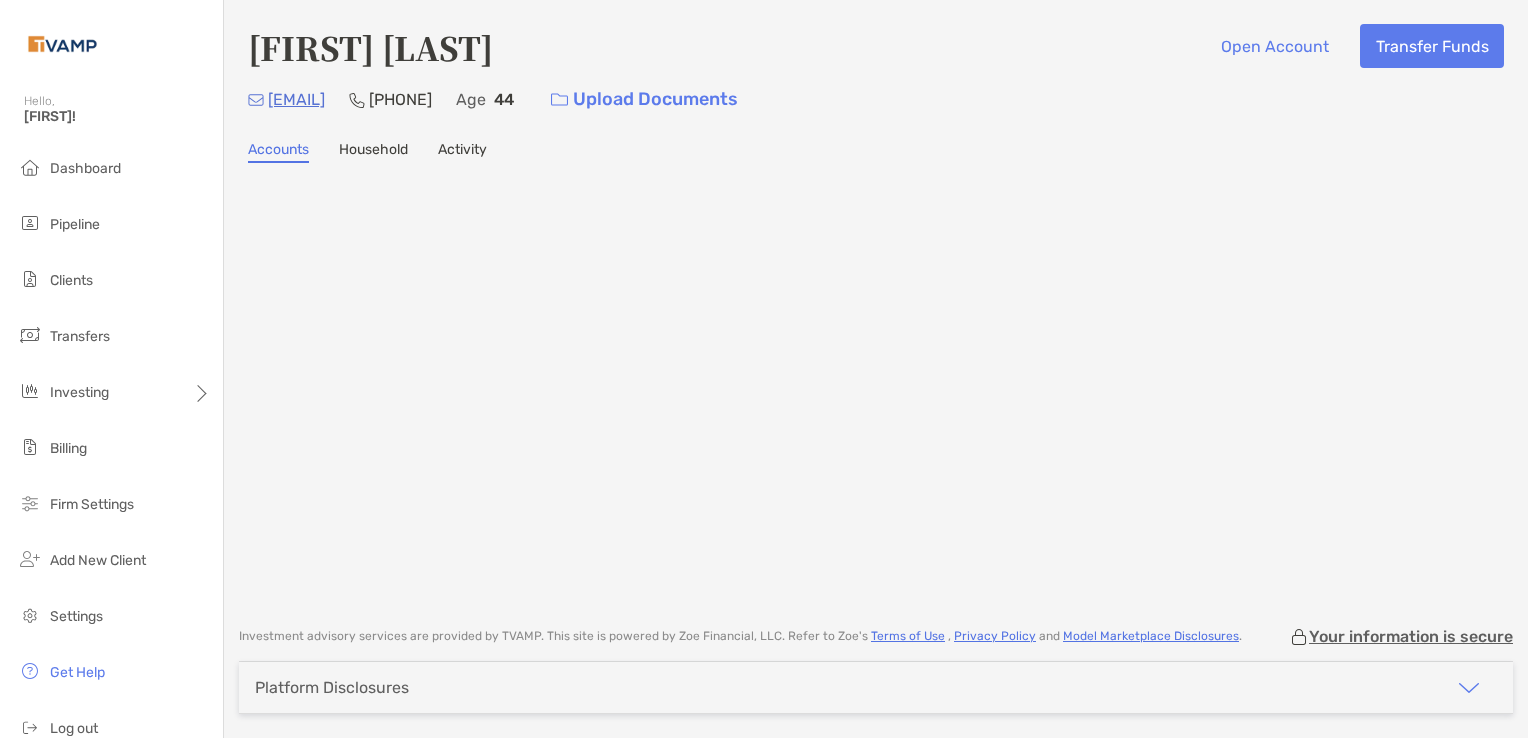 scroll, scrollTop: 0, scrollLeft: 0, axis: both 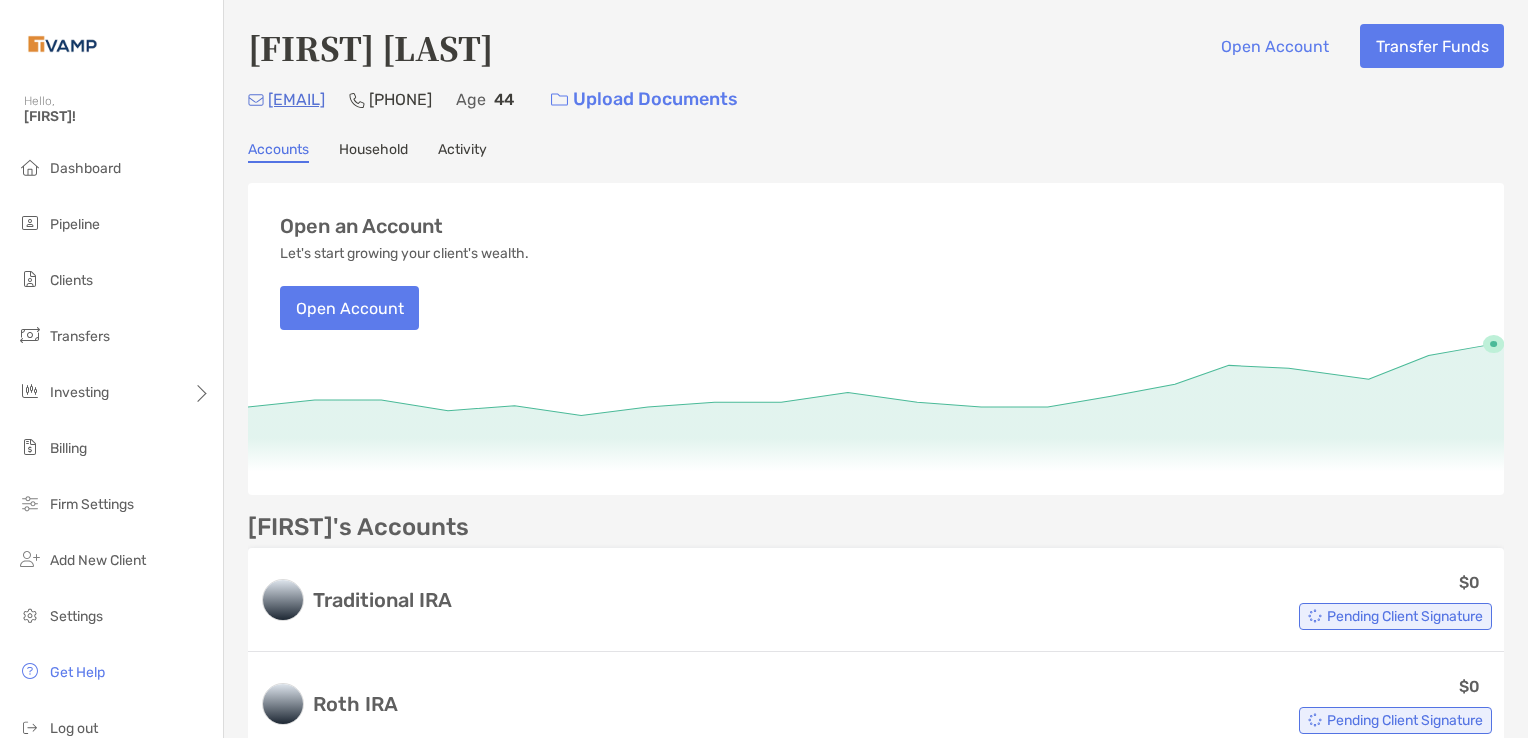 click on "Activity" at bounding box center (462, 152) 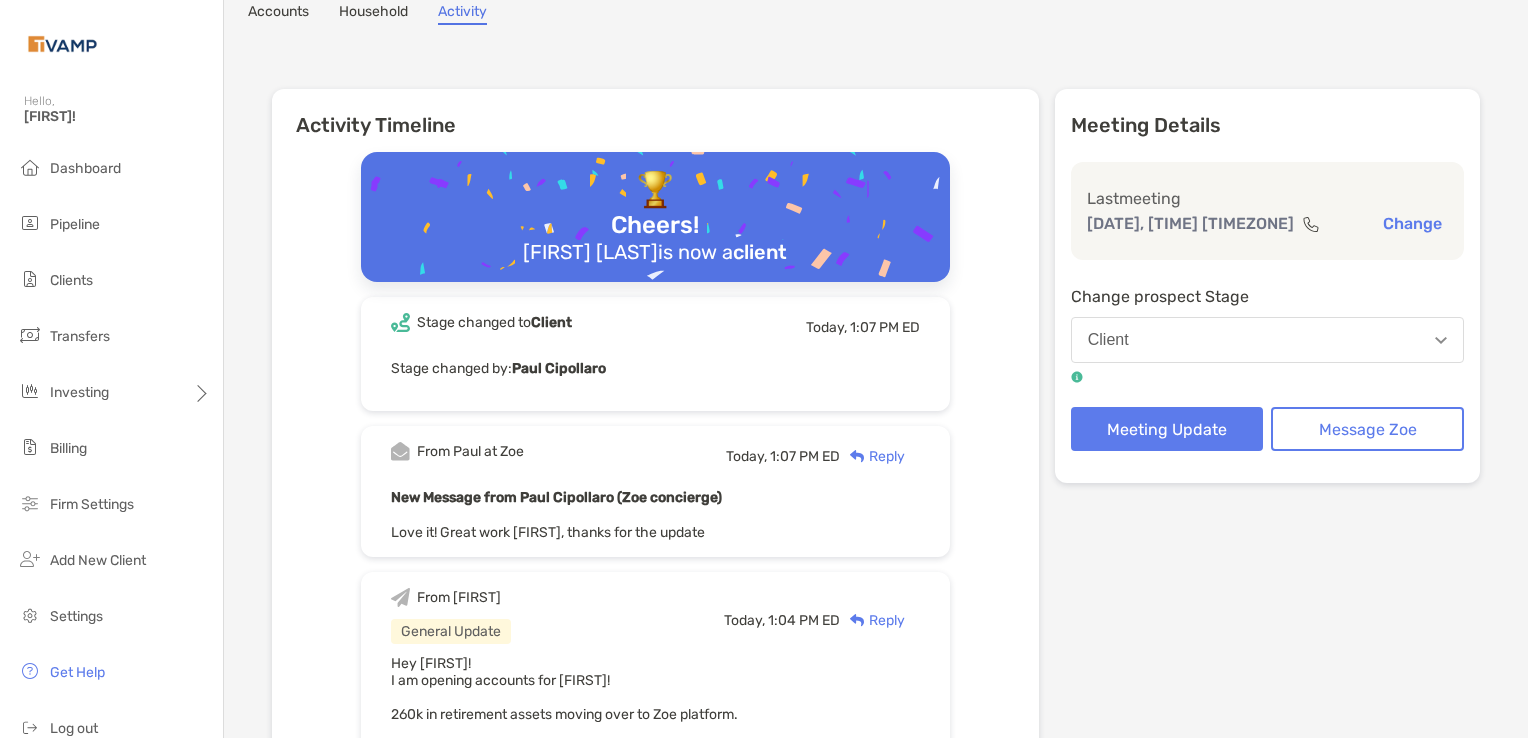 scroll, scrollTop: 139, scrollLeft: 0, axis: vertical 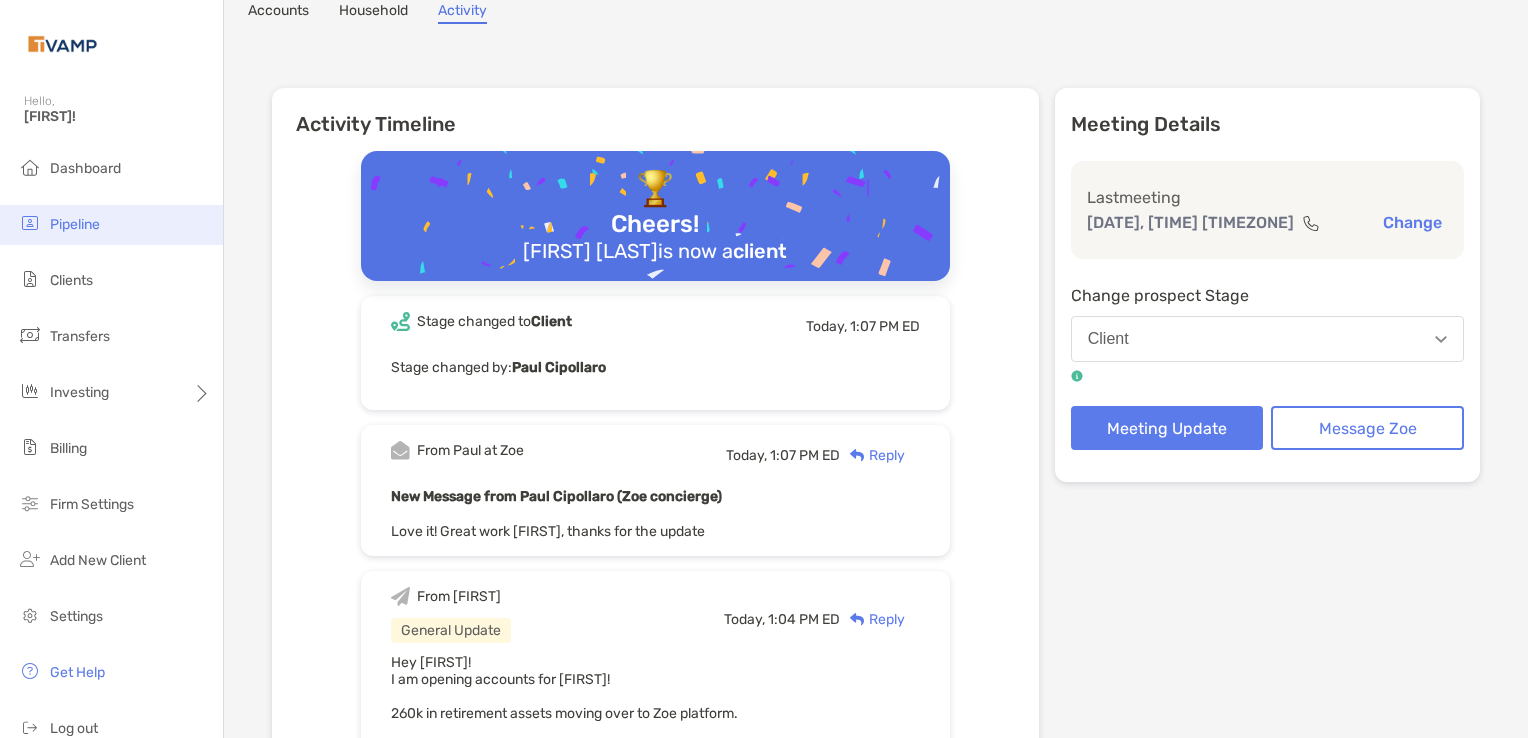 click on "Pipeline" at bounding box center [75, 224] 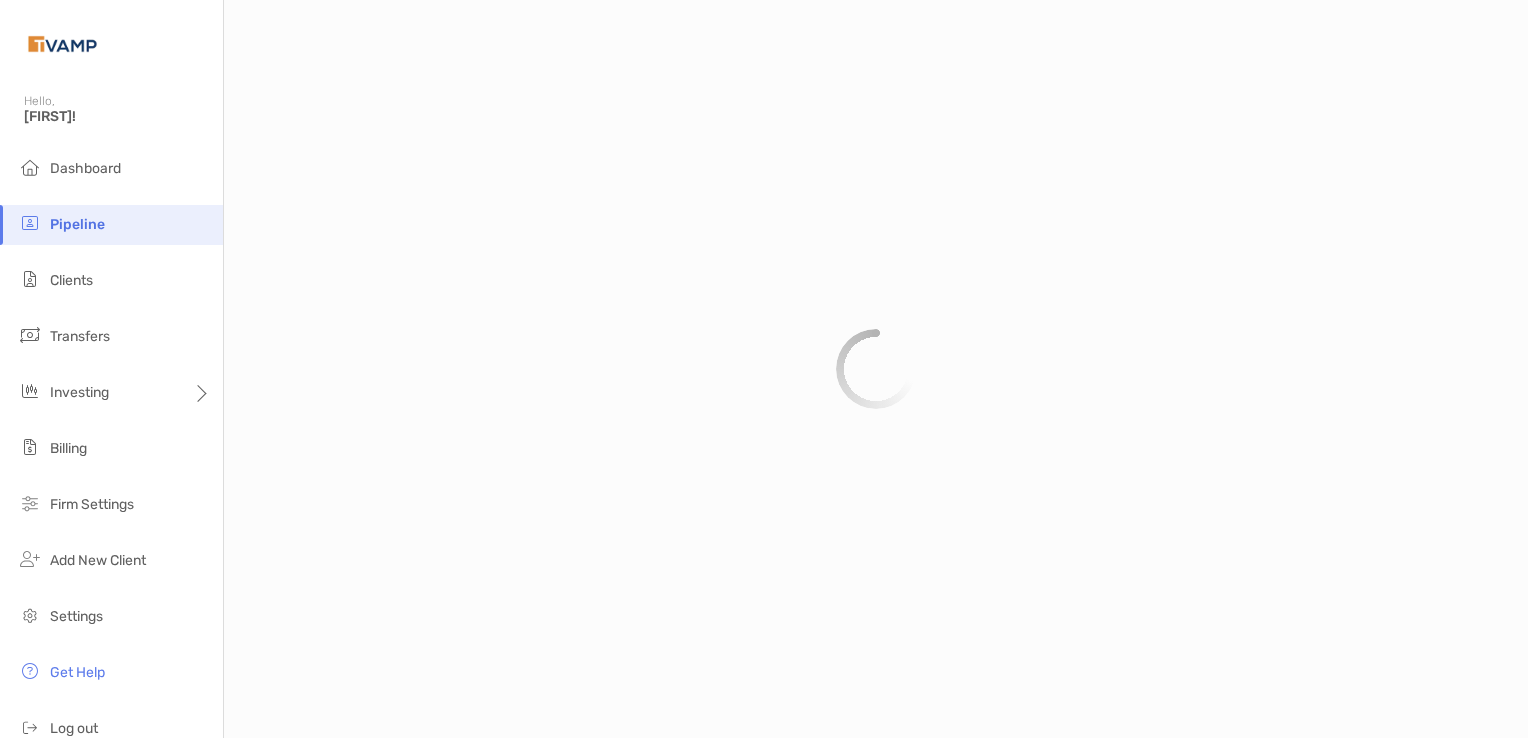 scroll, scrollTop: 0, scrollLeft: 0, axis: both 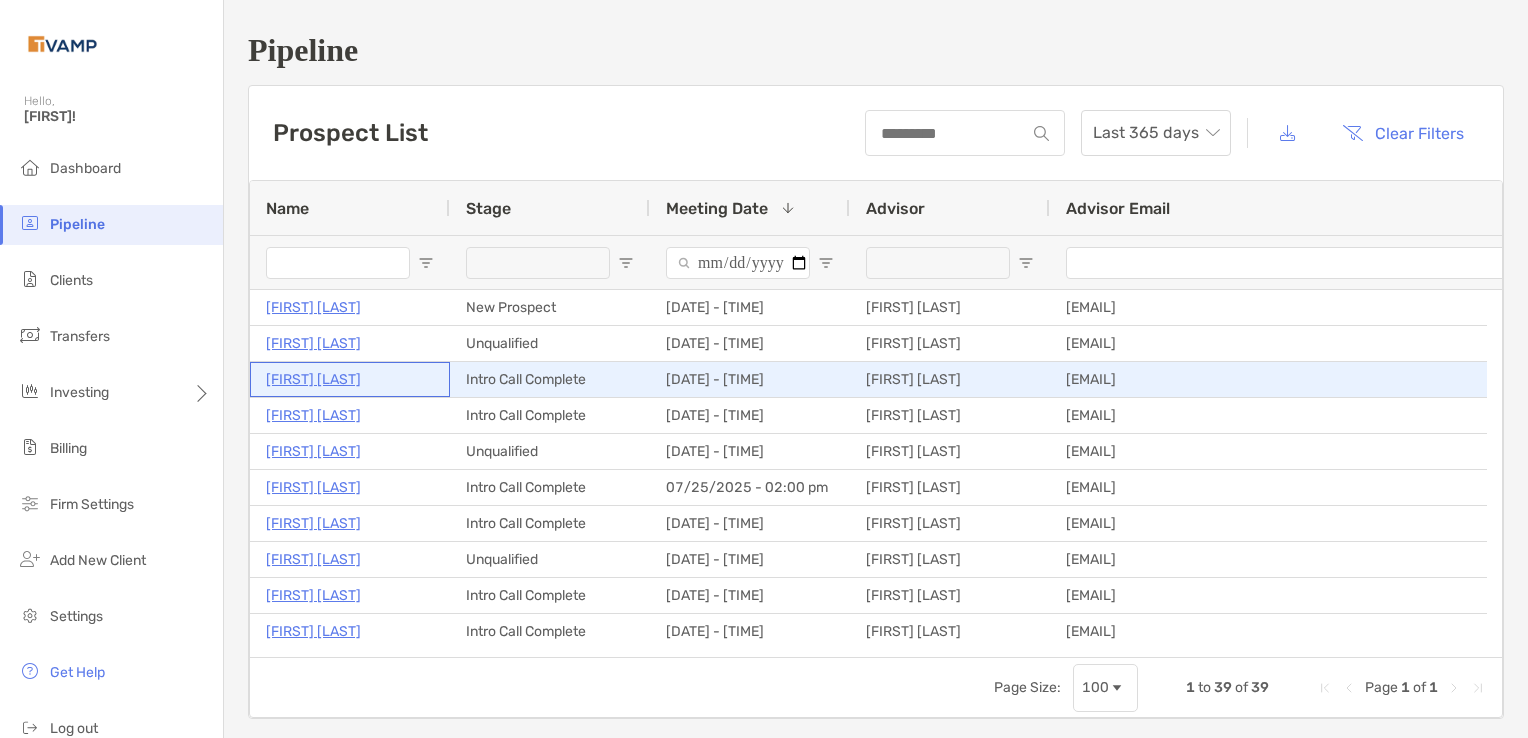 click on "Bernadette Martin" at bounding box center (313, 379) 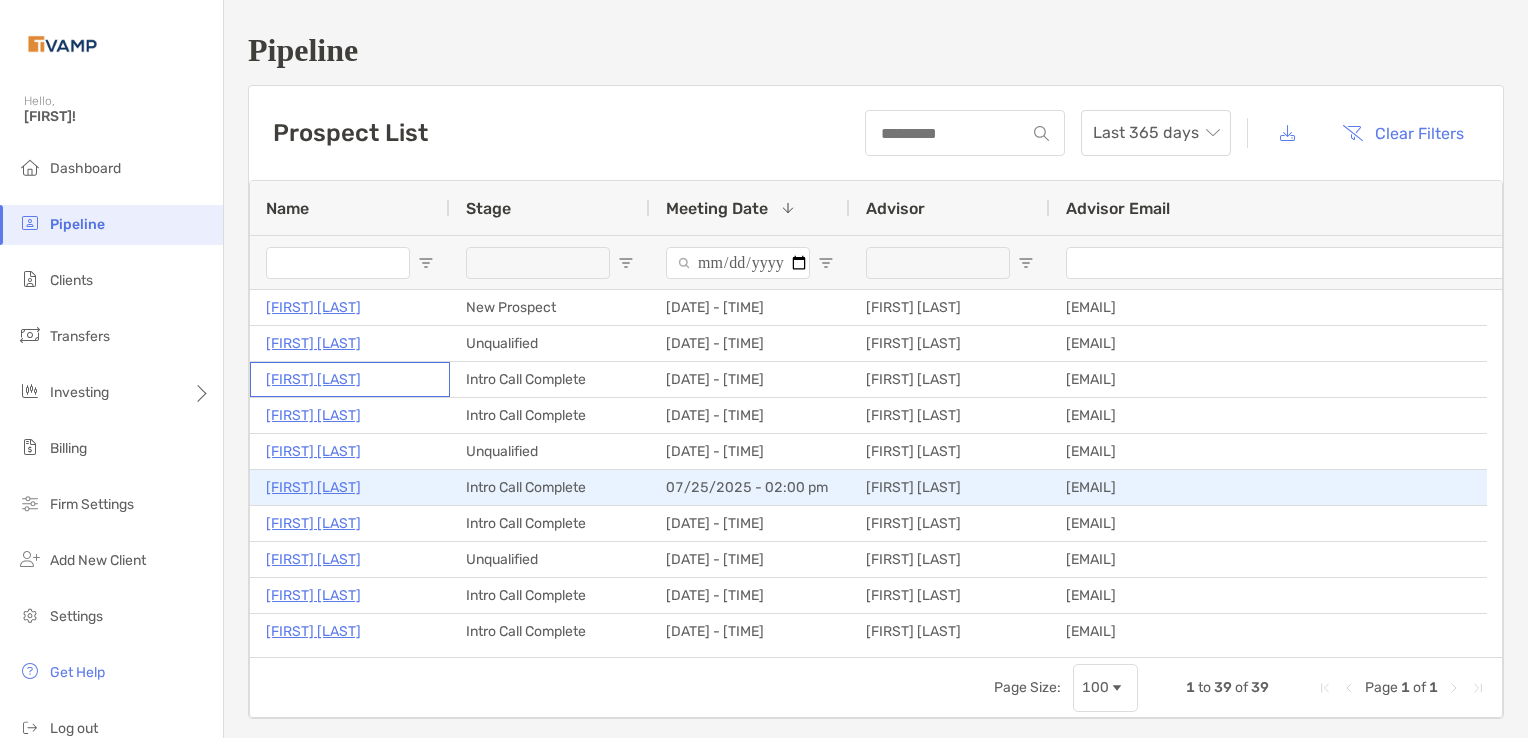 scroll, scrollTop: 64, scrollLeft: 0, axis: vertical 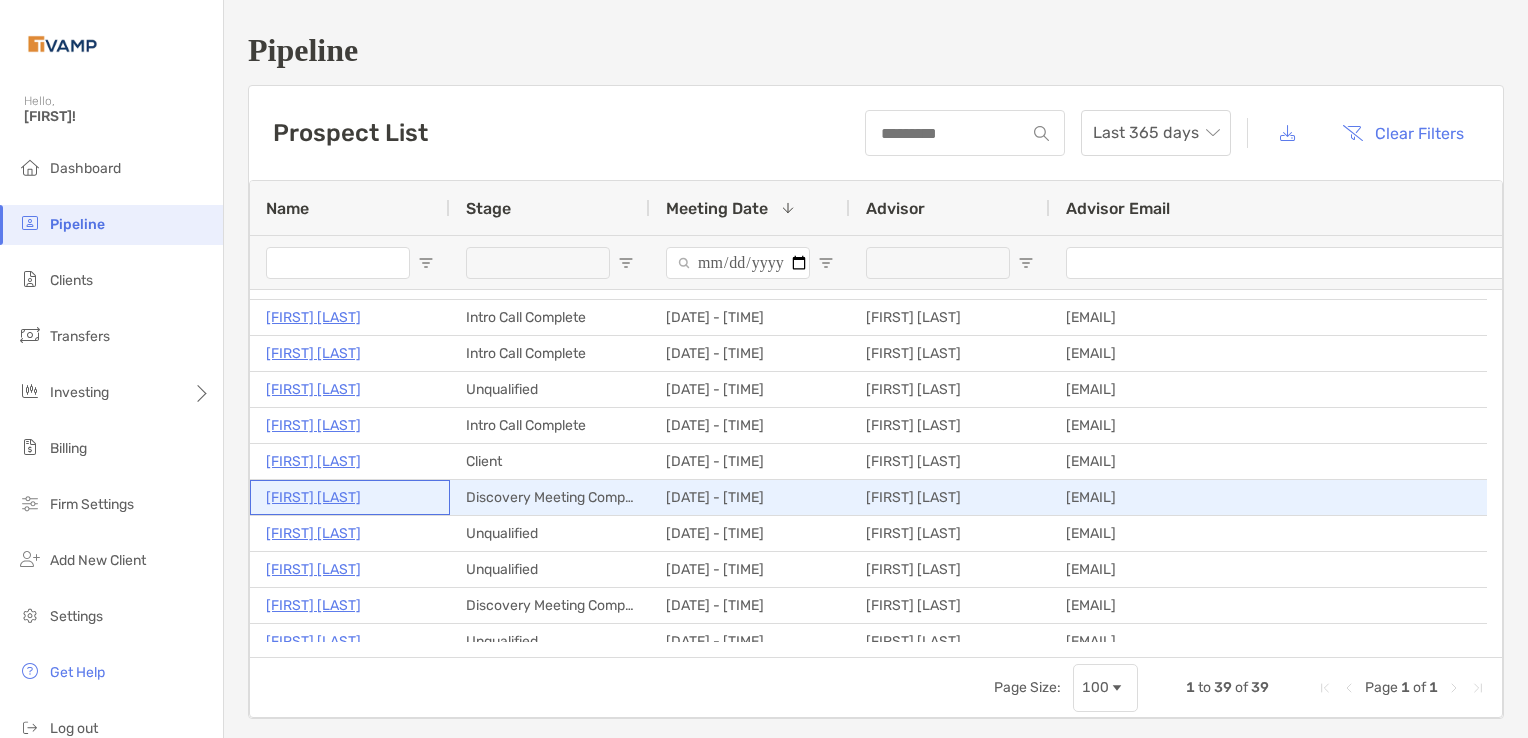click on "Jarell Bozarth" at bounding box center [313, 497] 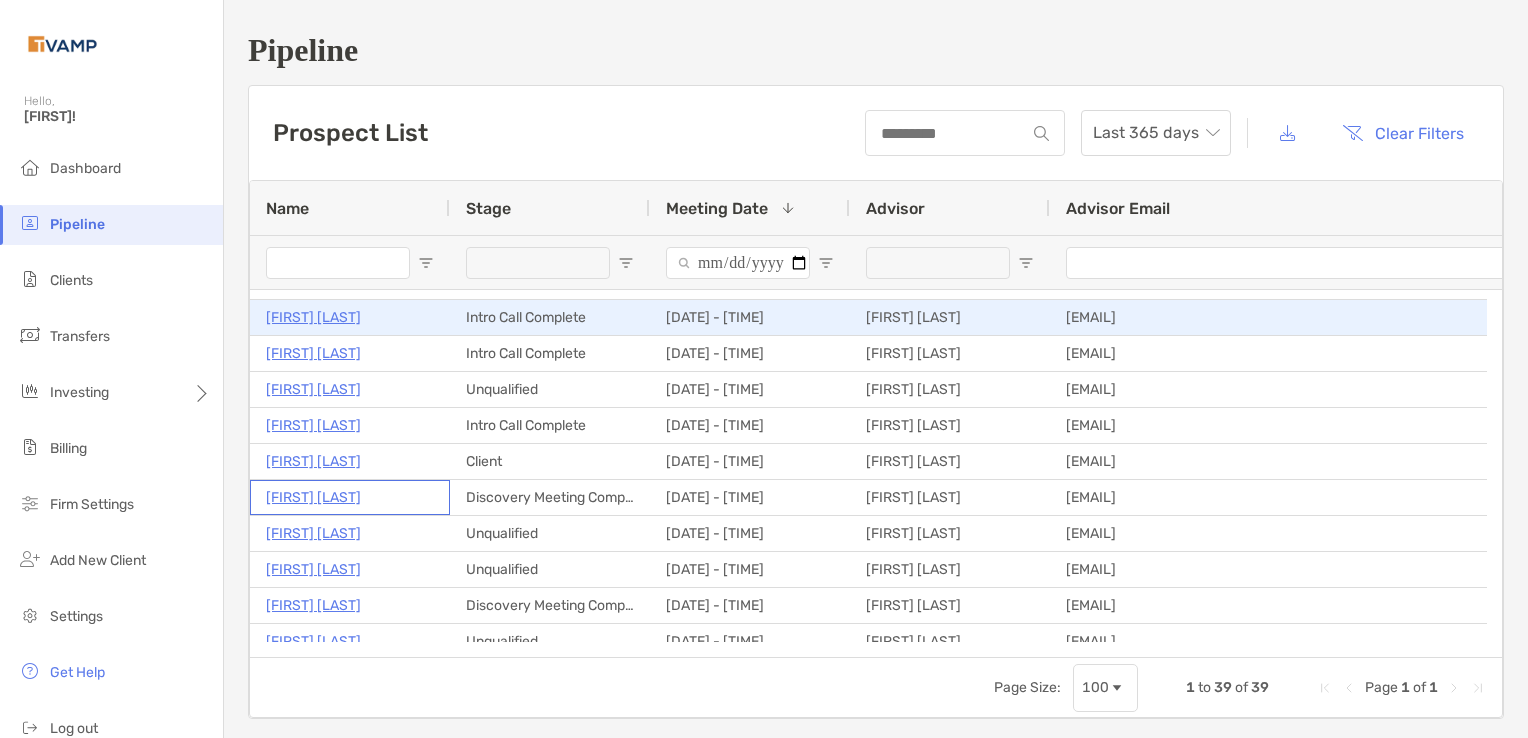 scroll, scrollTop: 0, scrollLeft: 0, axis: both 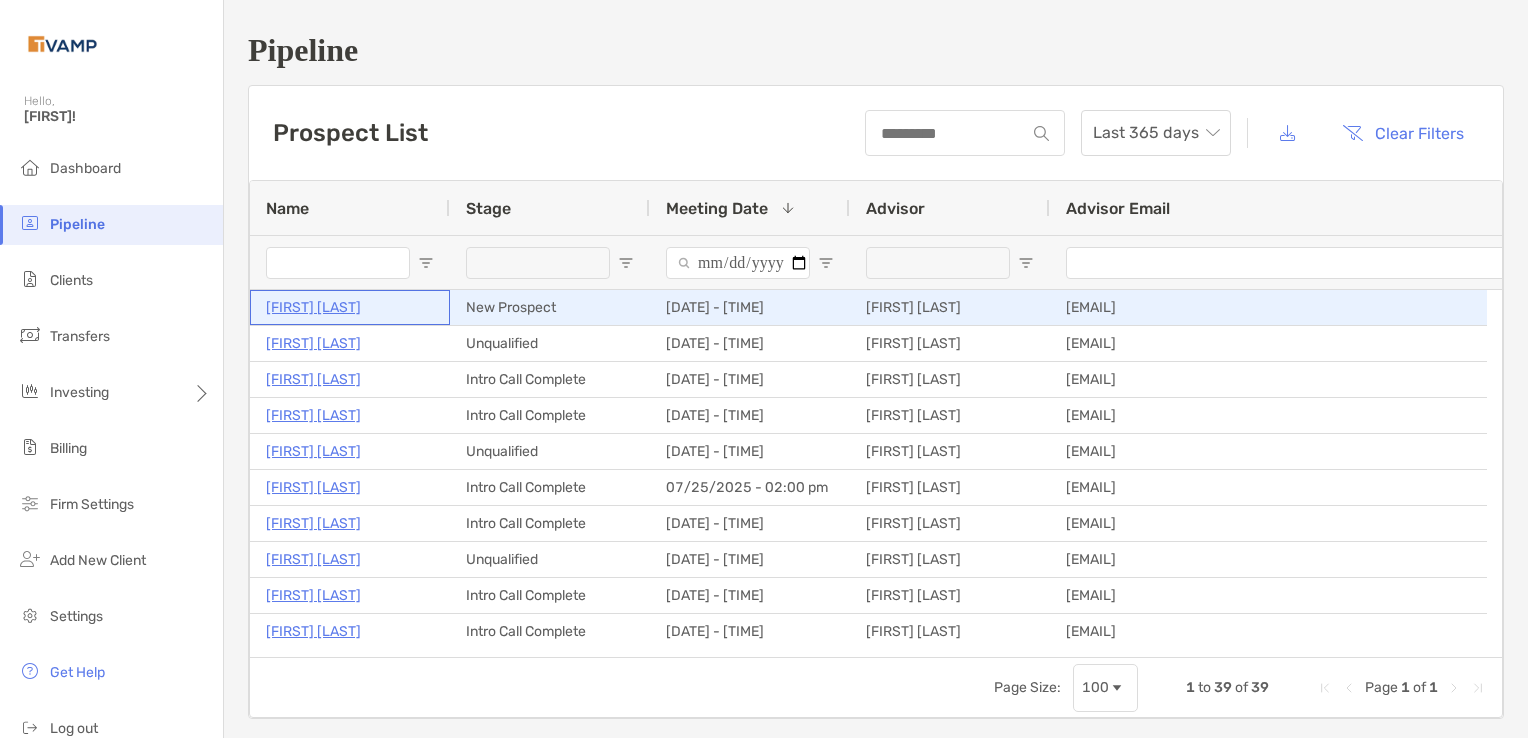 click on "[NAME]" at bounding box center [313, 307] 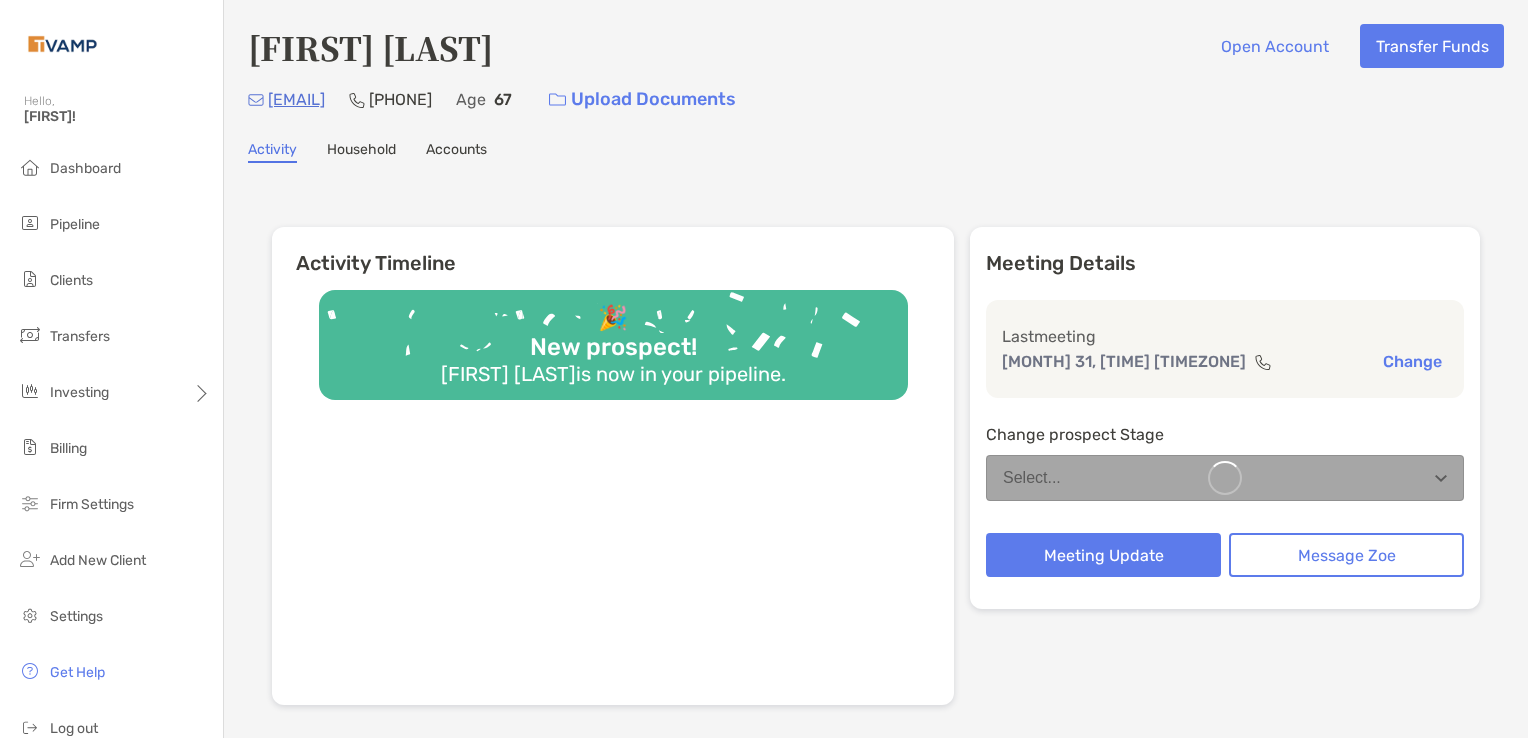 scroll, scrollTop: 0, scrollLeft: 0, axis: both 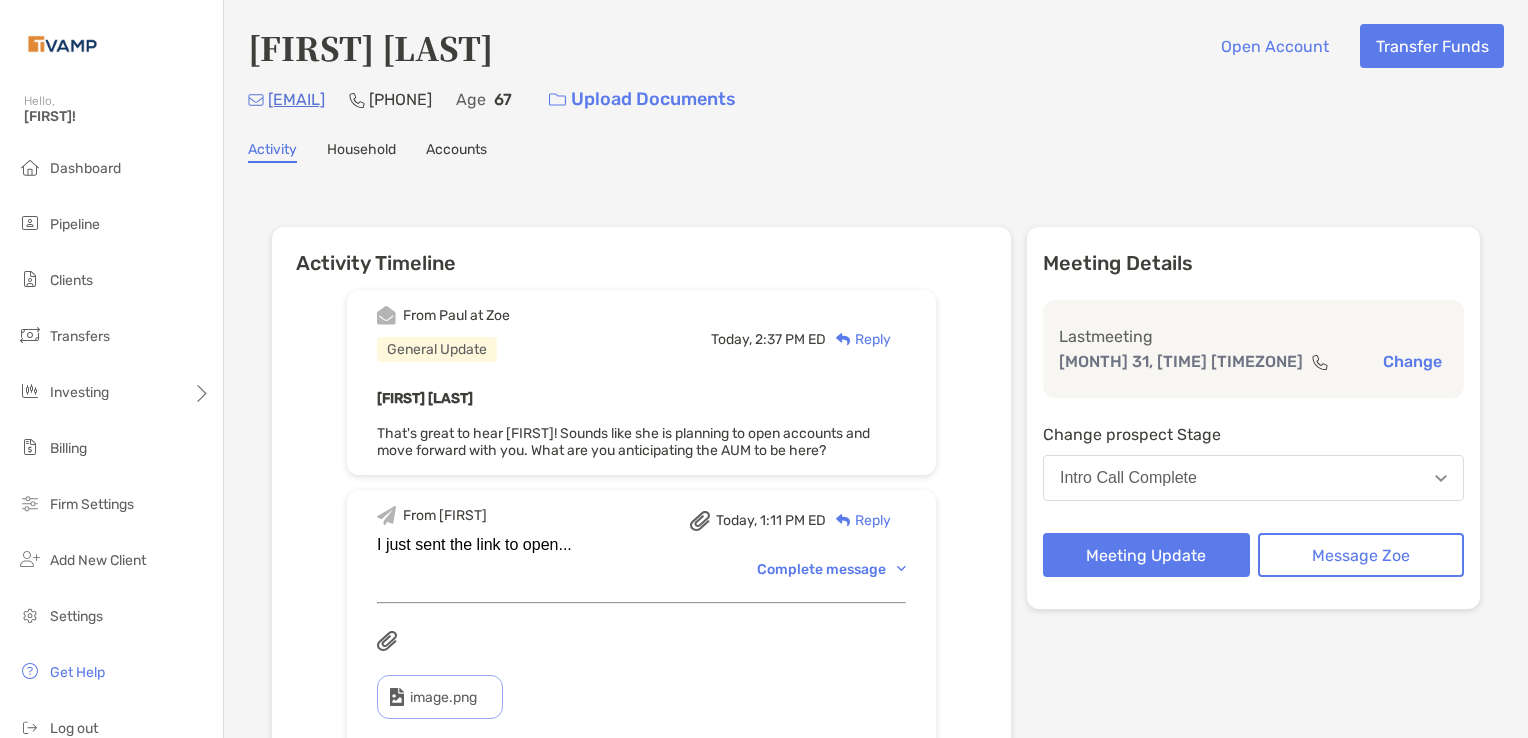 click on "Complete message" at bounding box center [831, 569] 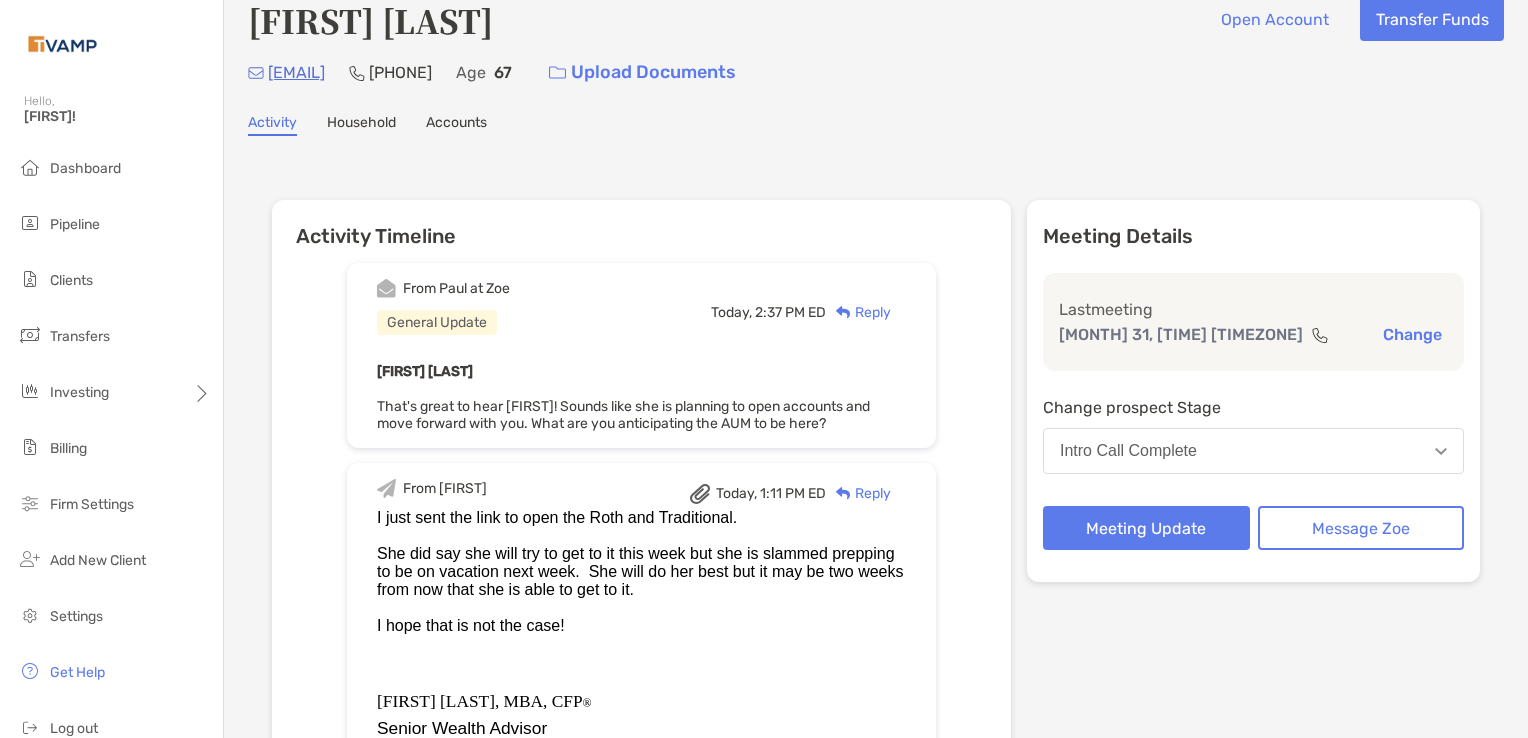 scroll, scrollTop: 0, scrollLeft: 0, axis: both 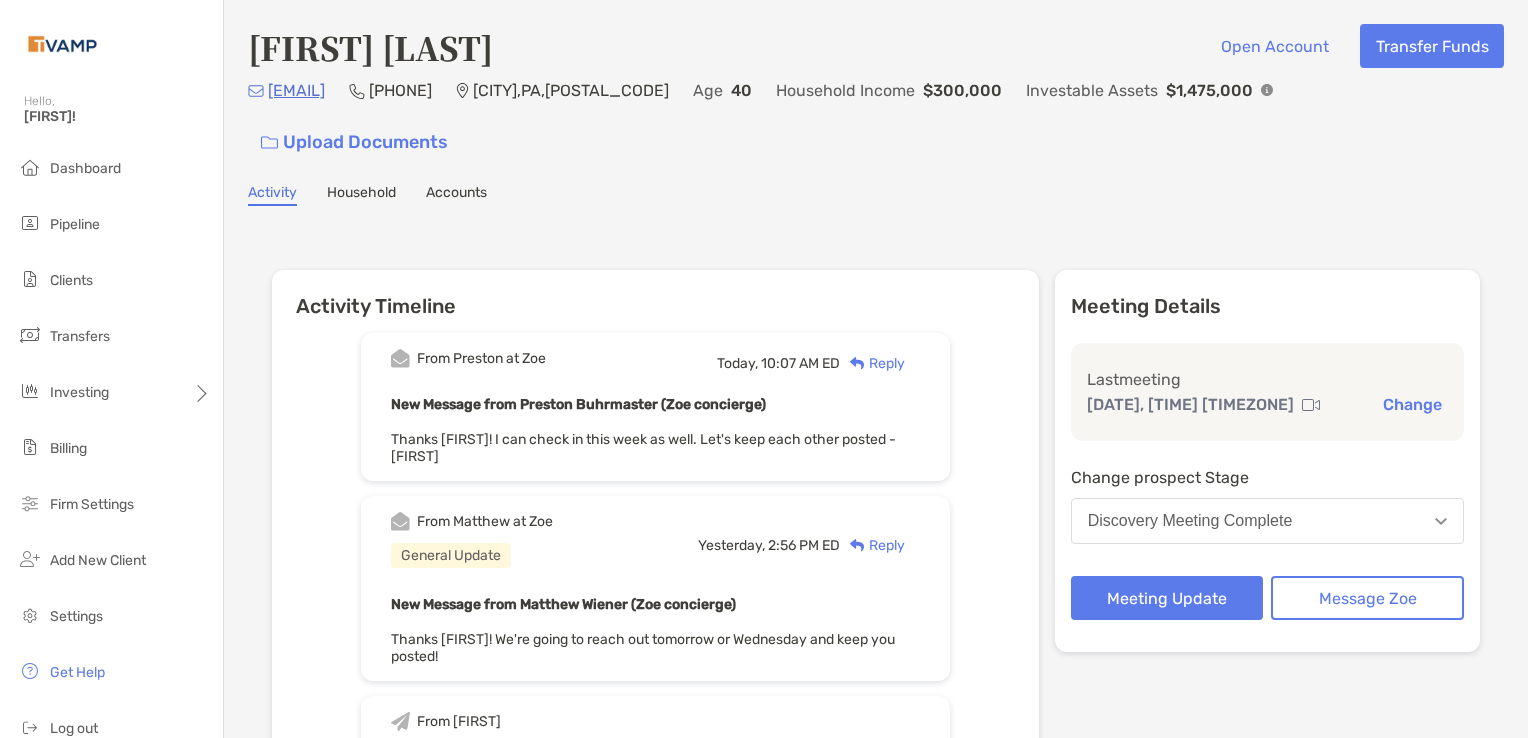 click on "Reply" at bounding box center [872, 363] 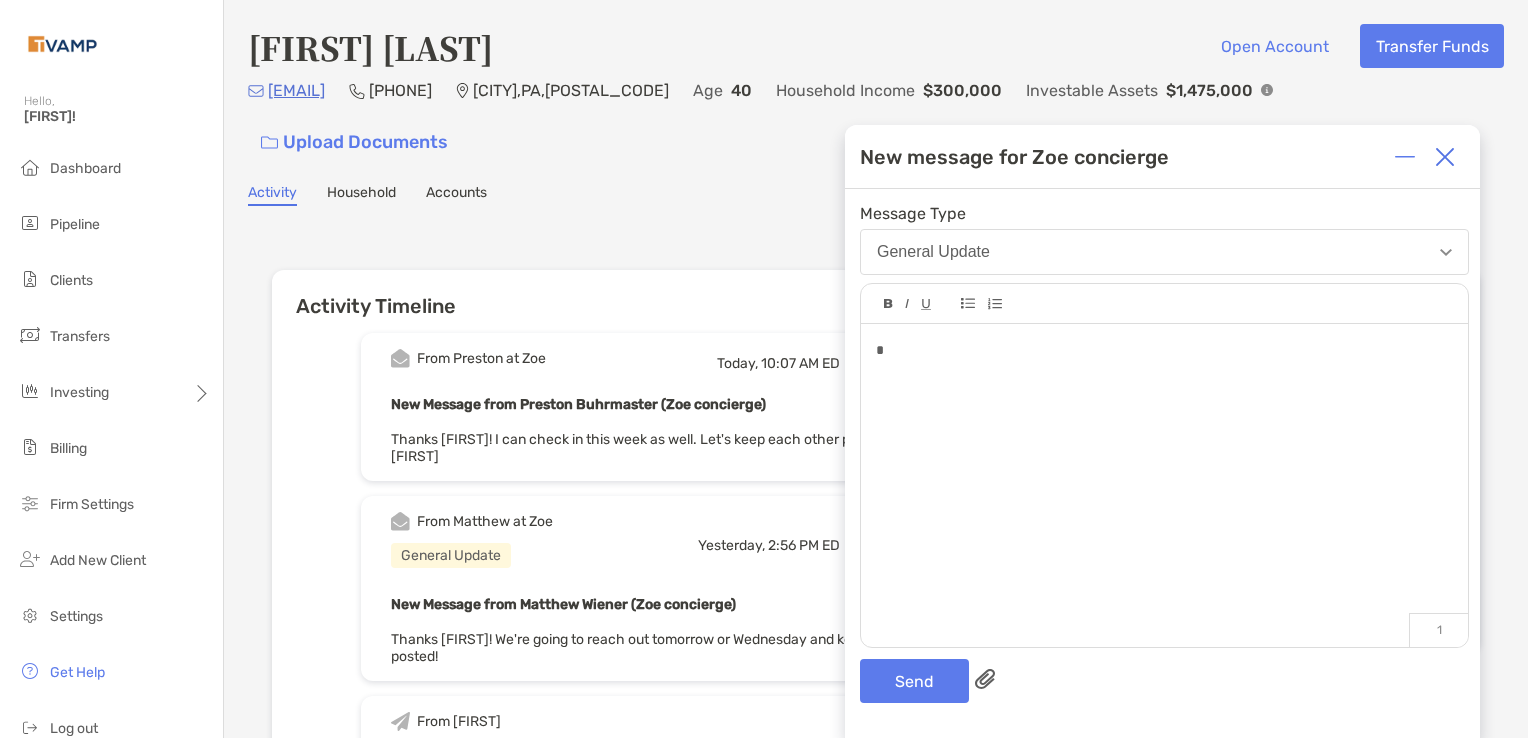 type 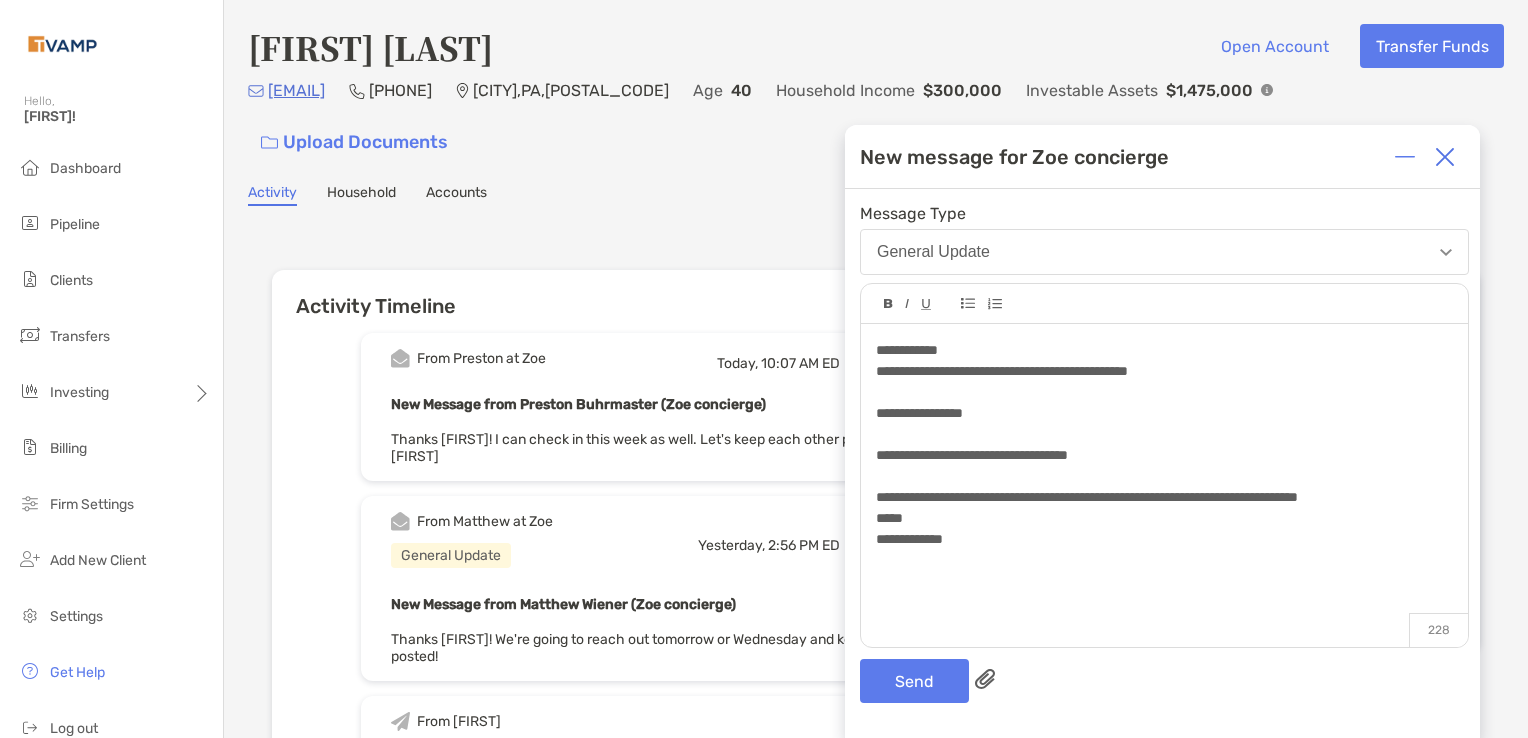 click on "**********" at bounding box center (1164, 371) 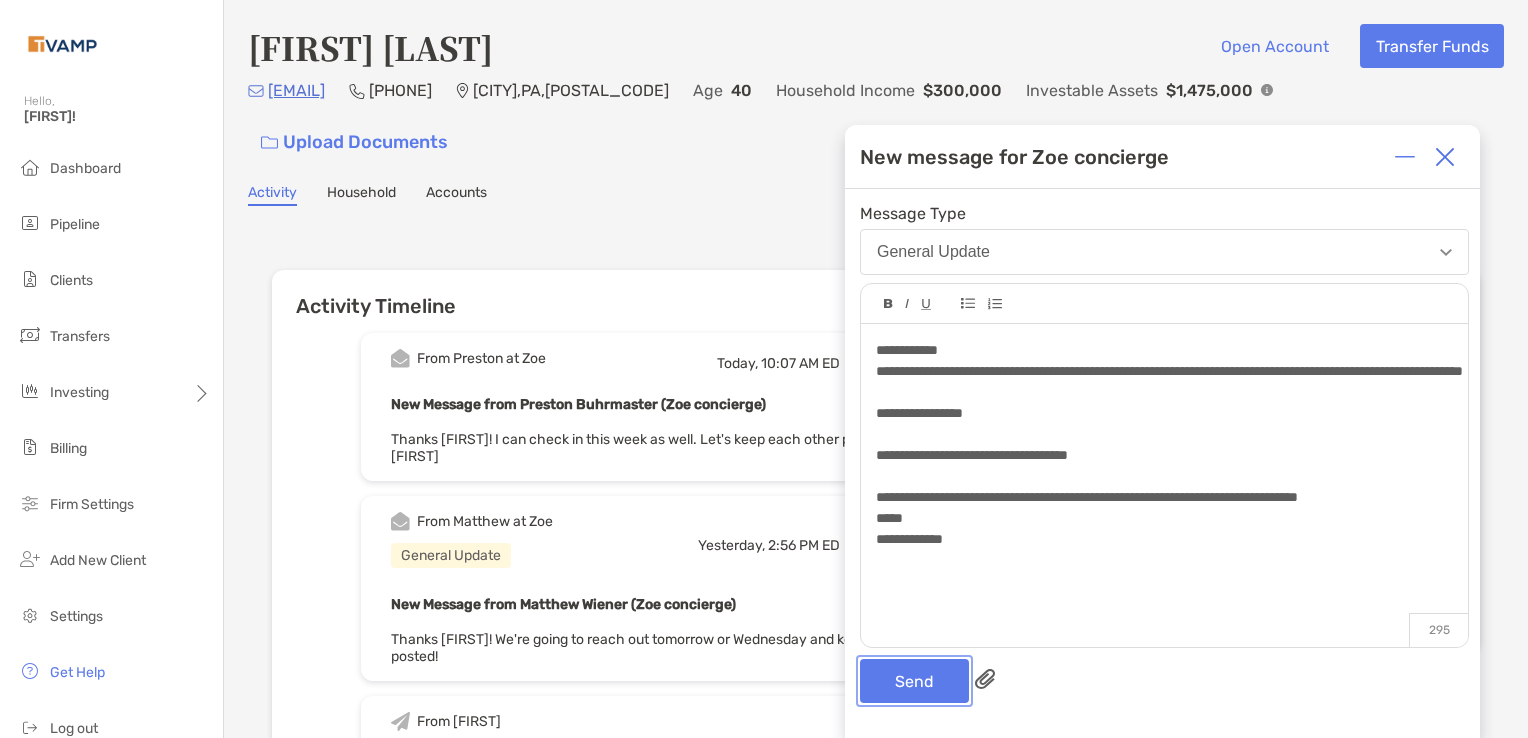 click on "Send" at bounding box center [914, 681] 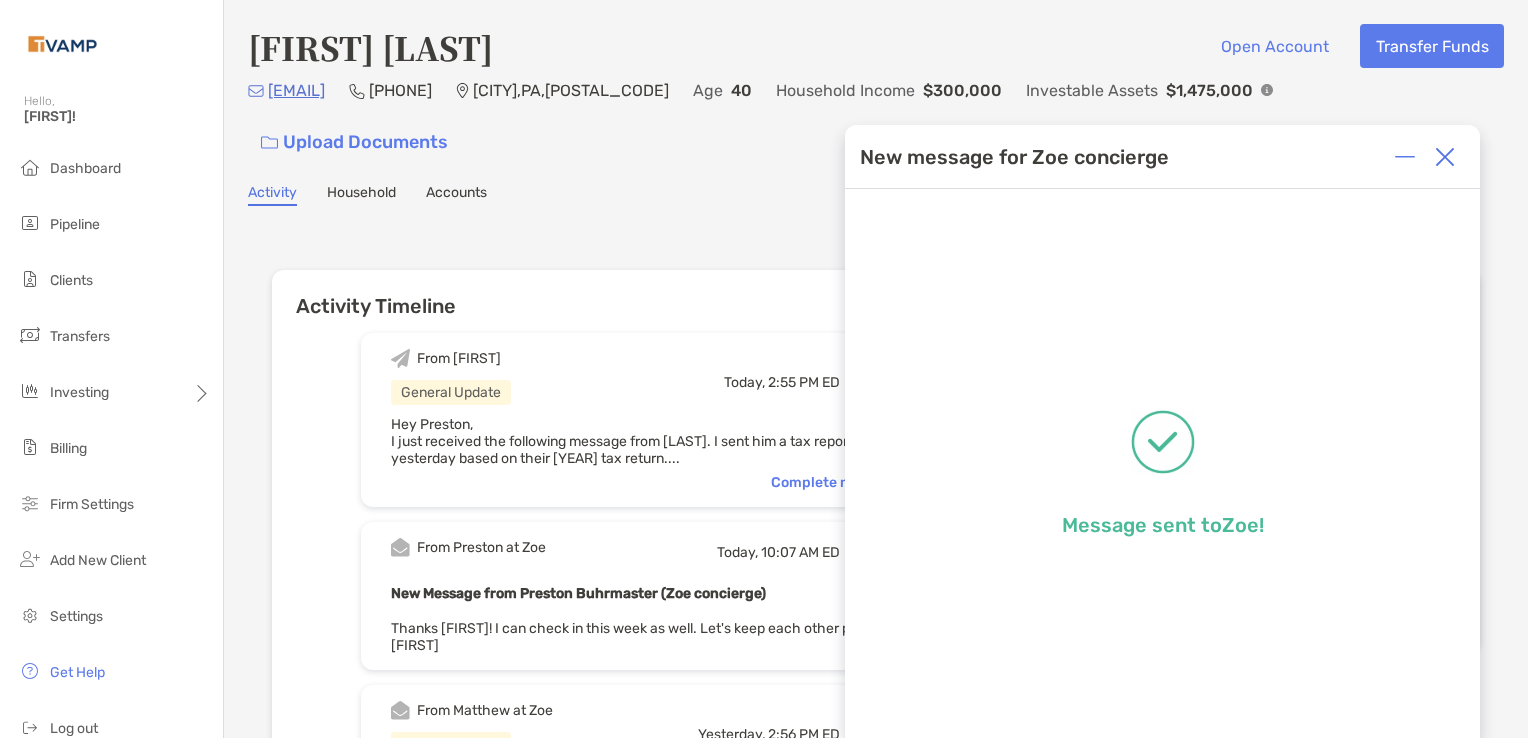 click at bounding box center (1445, 157) 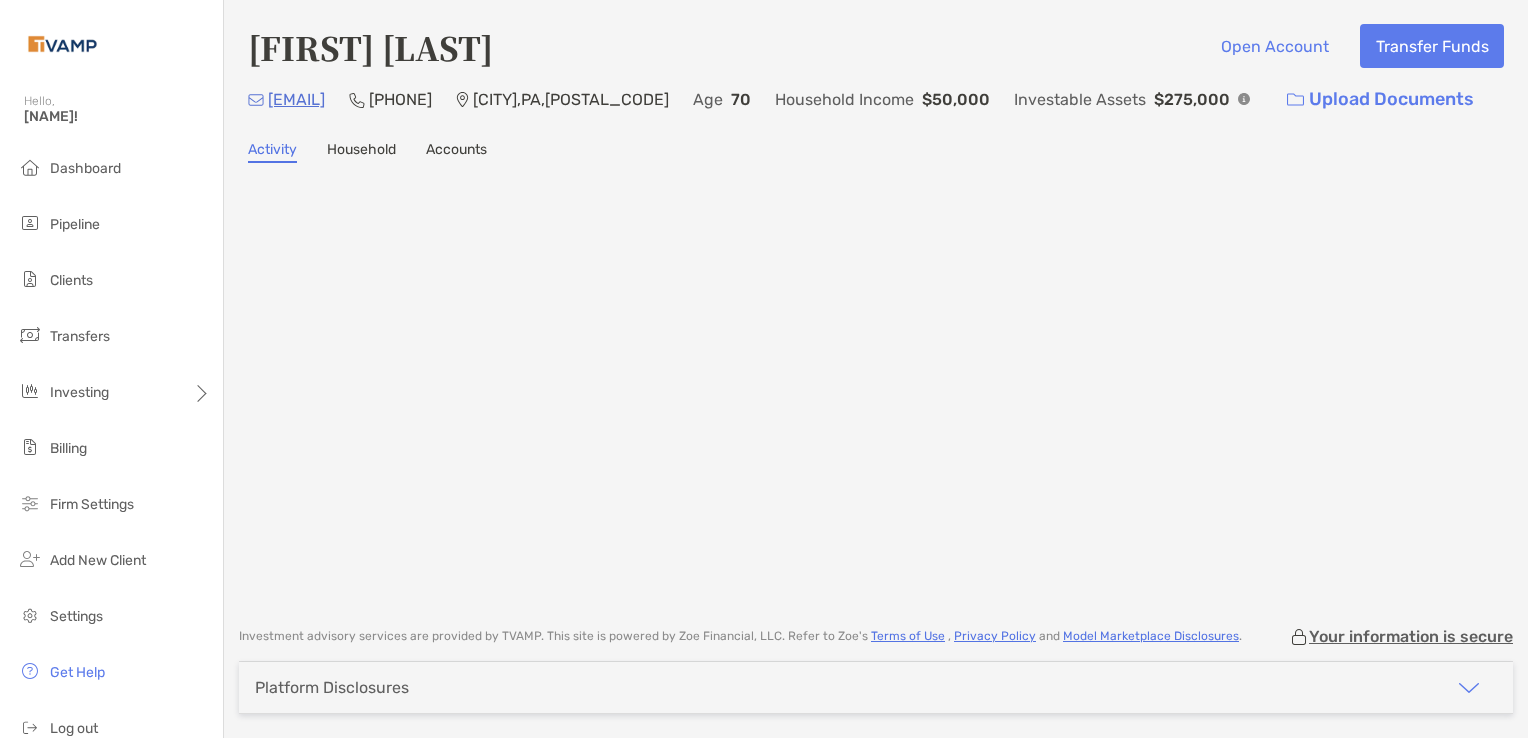 scroll, scrollTop: 0, scrollLeft: 0, axis: both 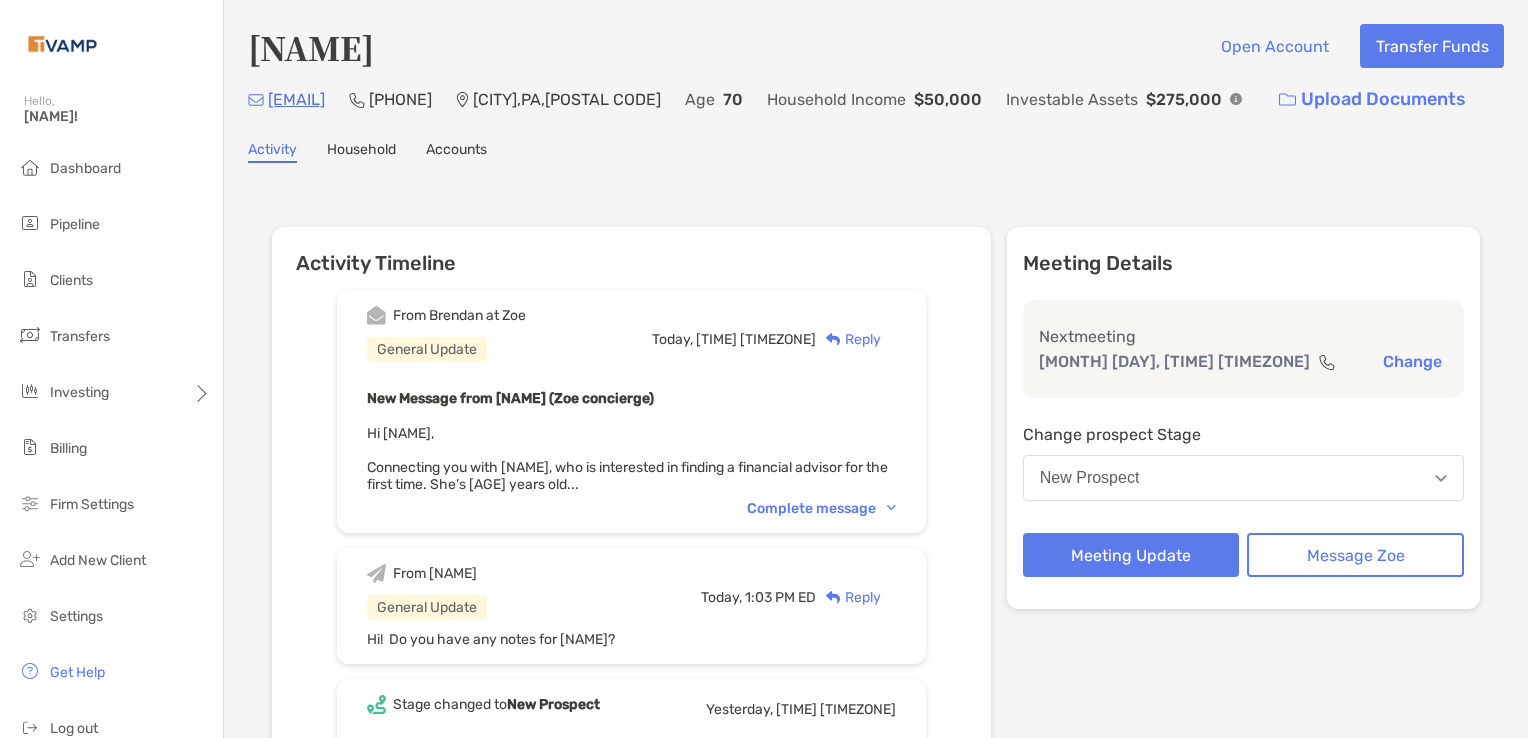 click on "Reply" at bounding box center (848, 339) 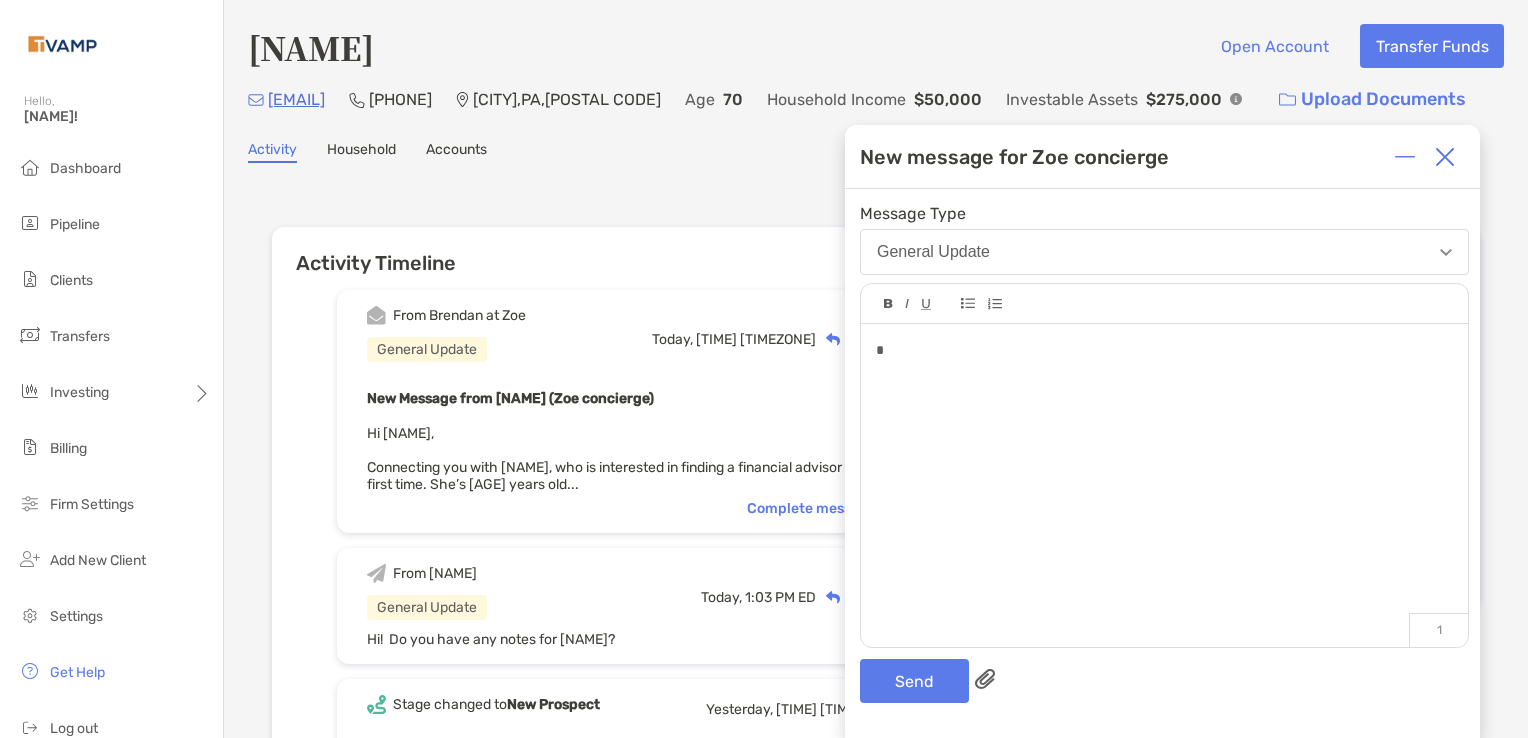 type 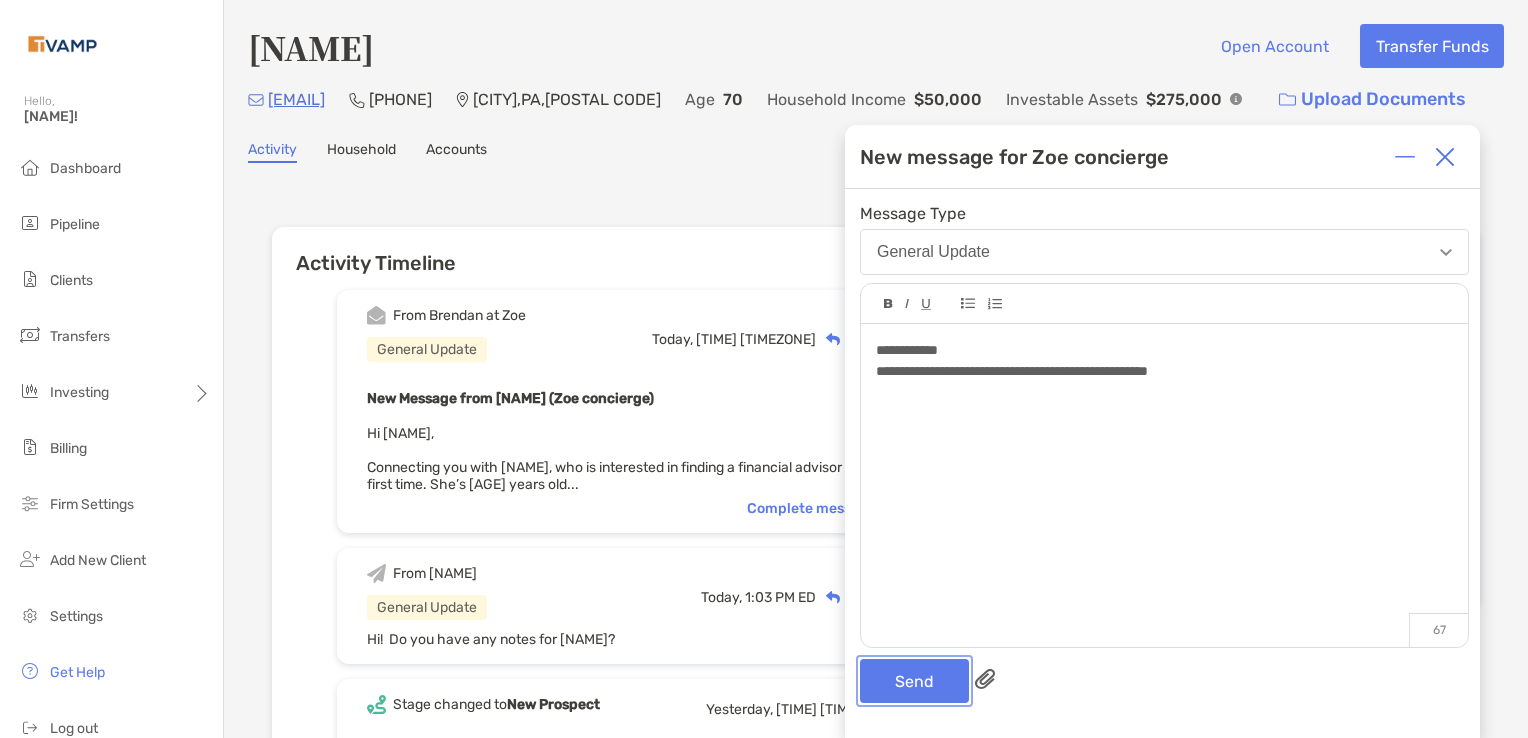 click on "Send" at bounding box center [914, 681] 